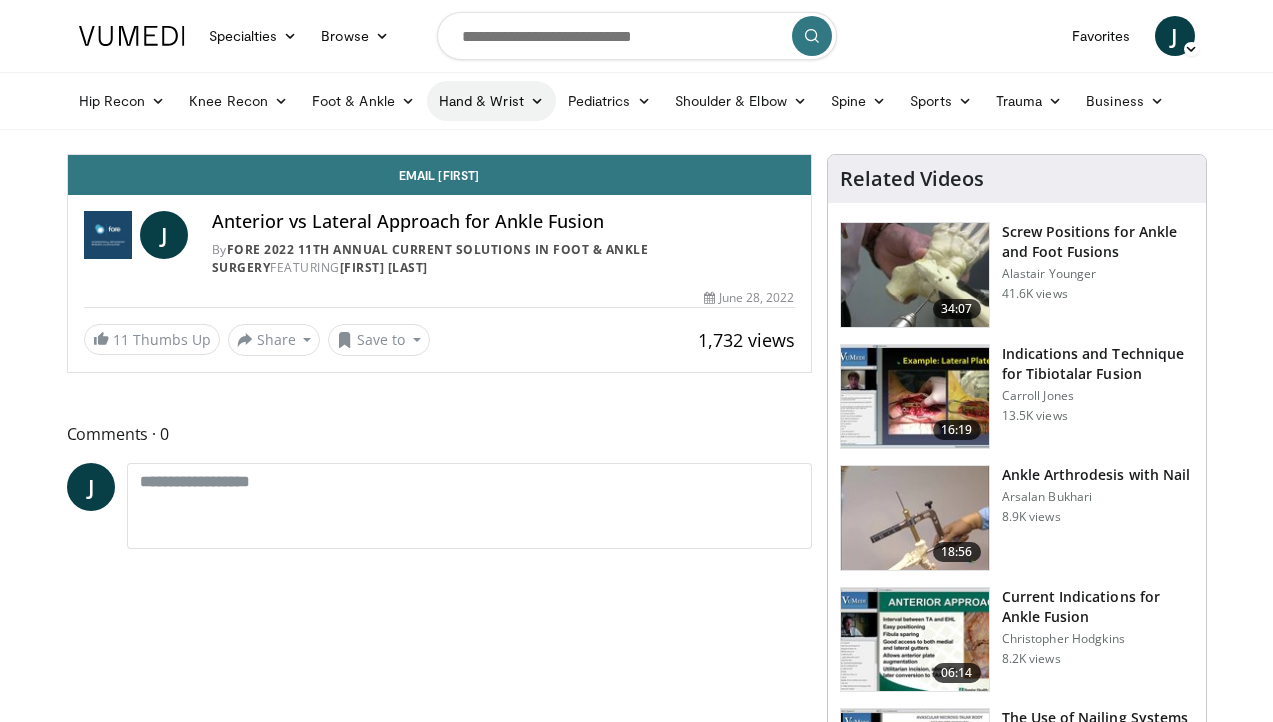 scroll, scrollTop: 0, scrollLeft: 0, axis: both 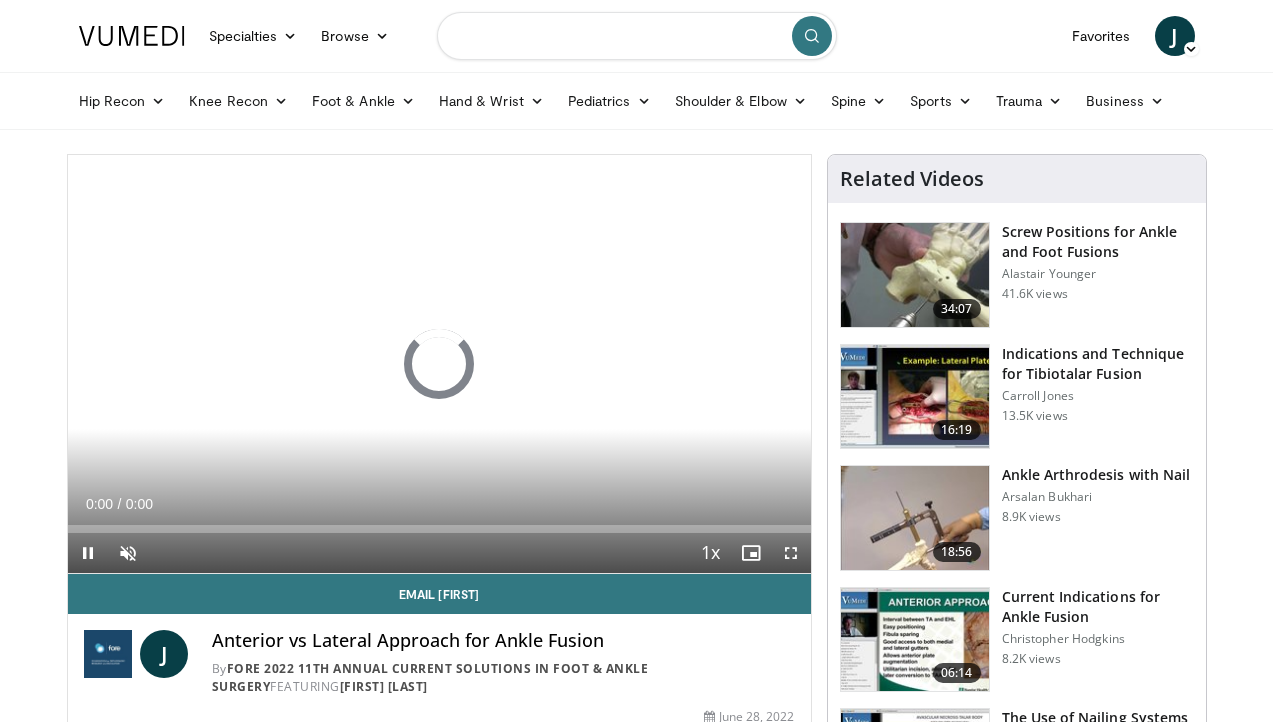 click at bounding box center (637, 36) 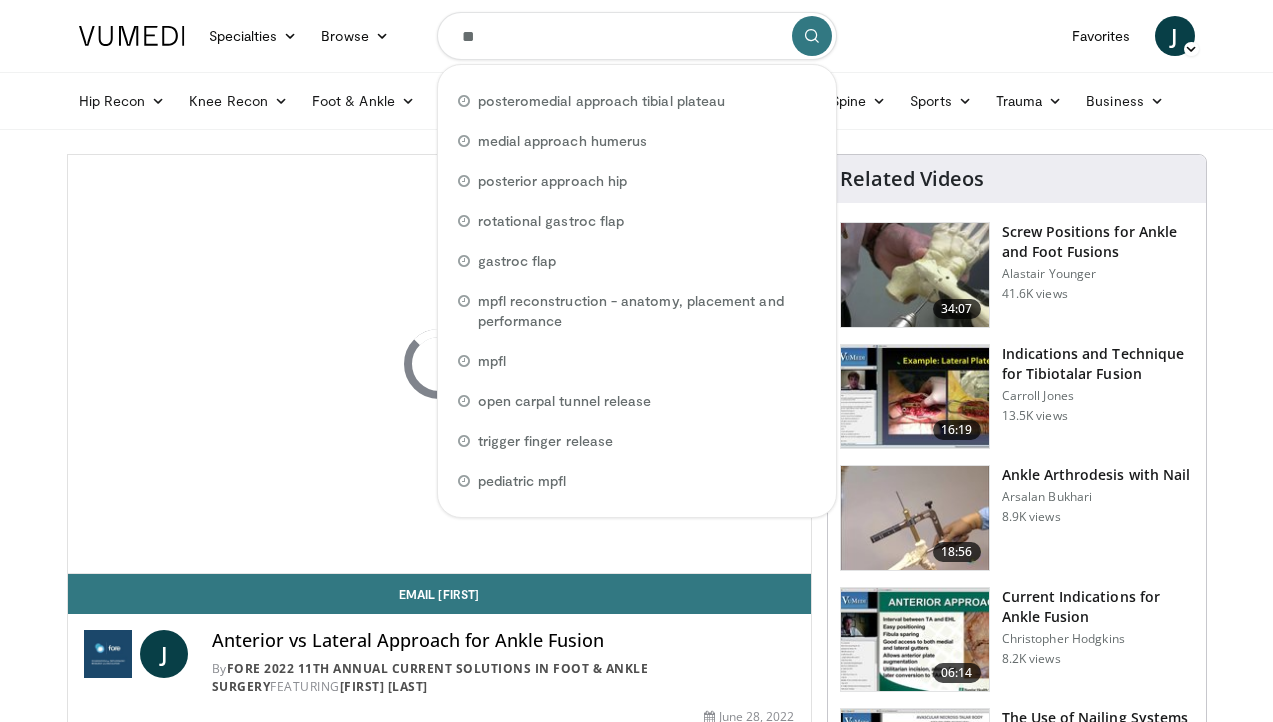 scroll, scrollTop: 0, scrollLeft: 0, axis: both 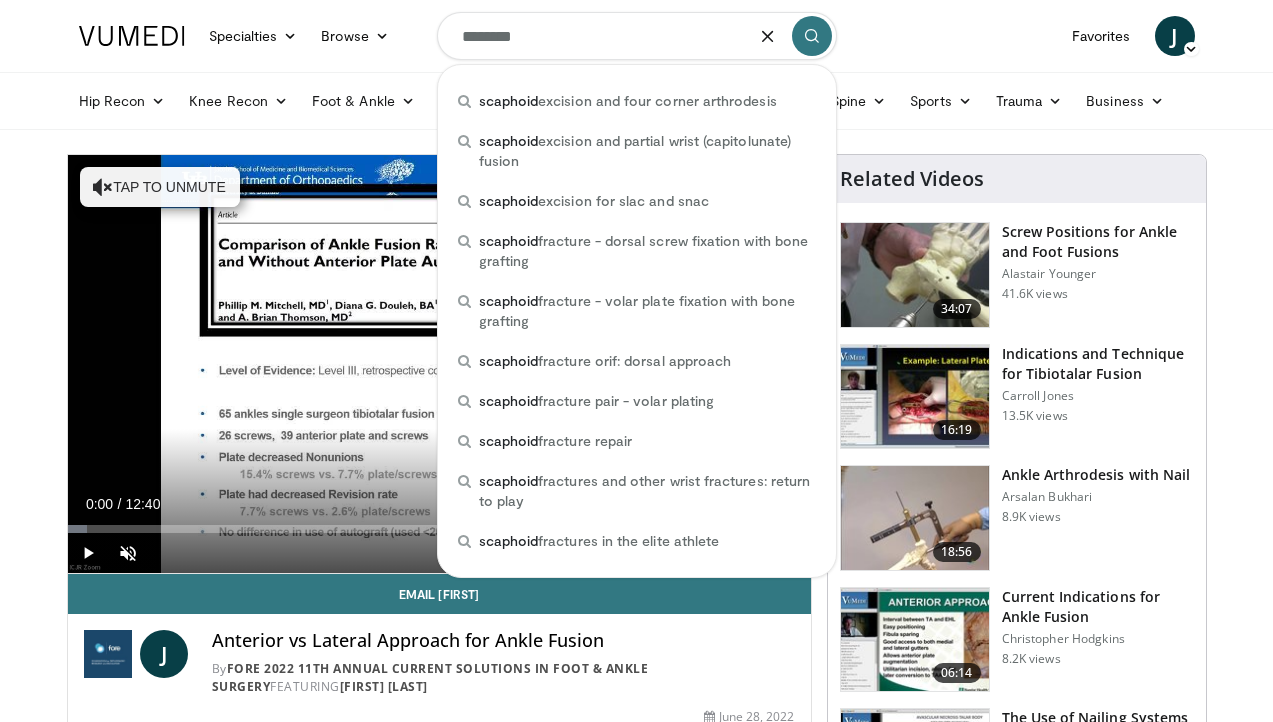 type on "********" 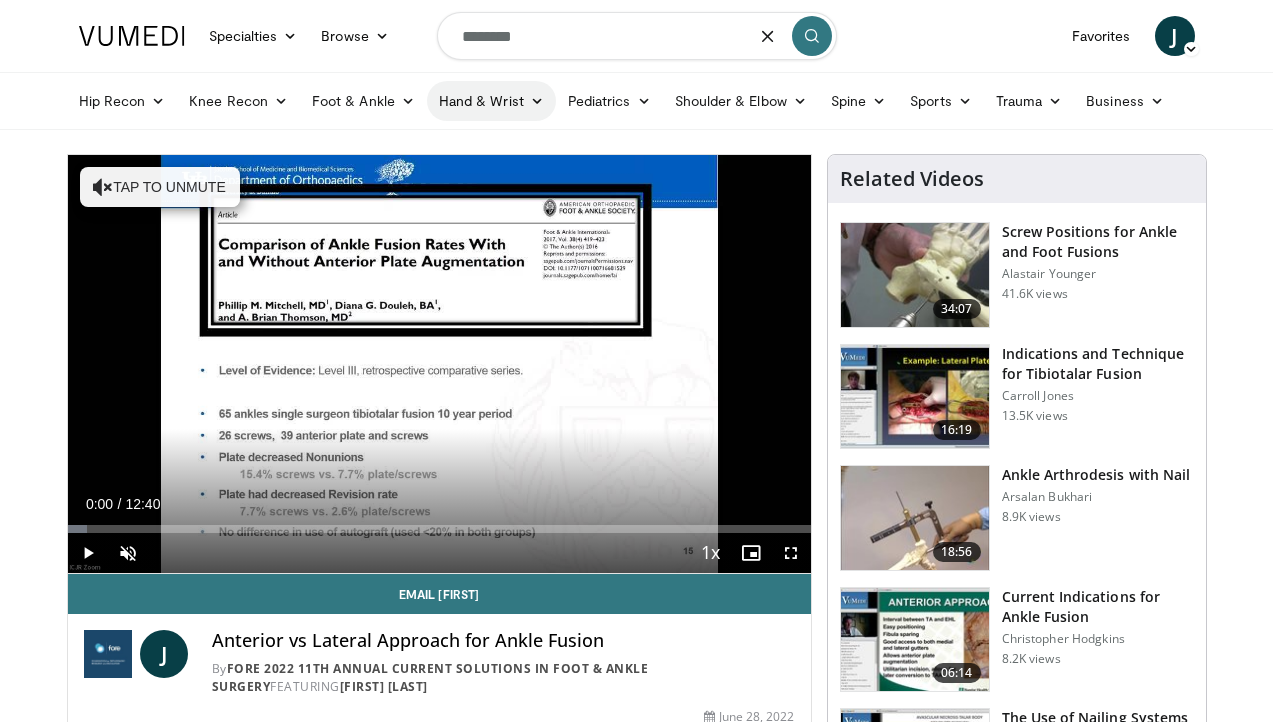 click on "Hand & Wrist" at bounding box center (491, 101) 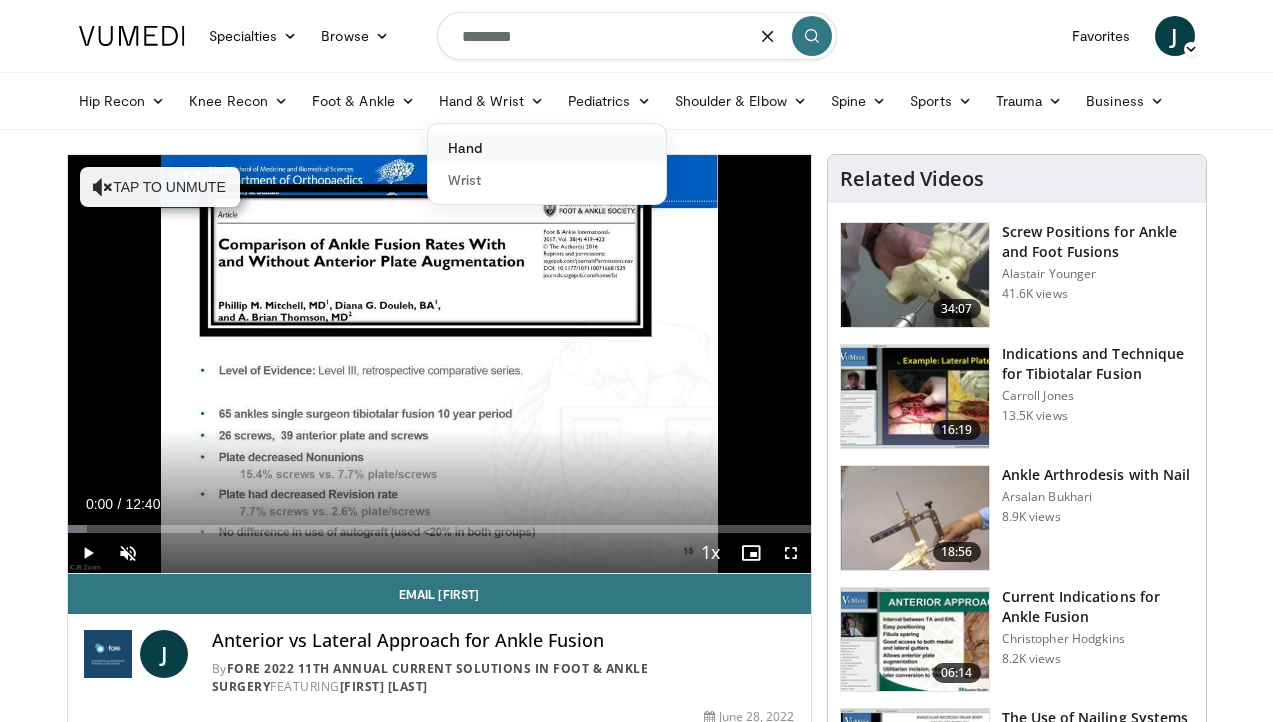 click on "Hand" at bounding box center [547, 148] 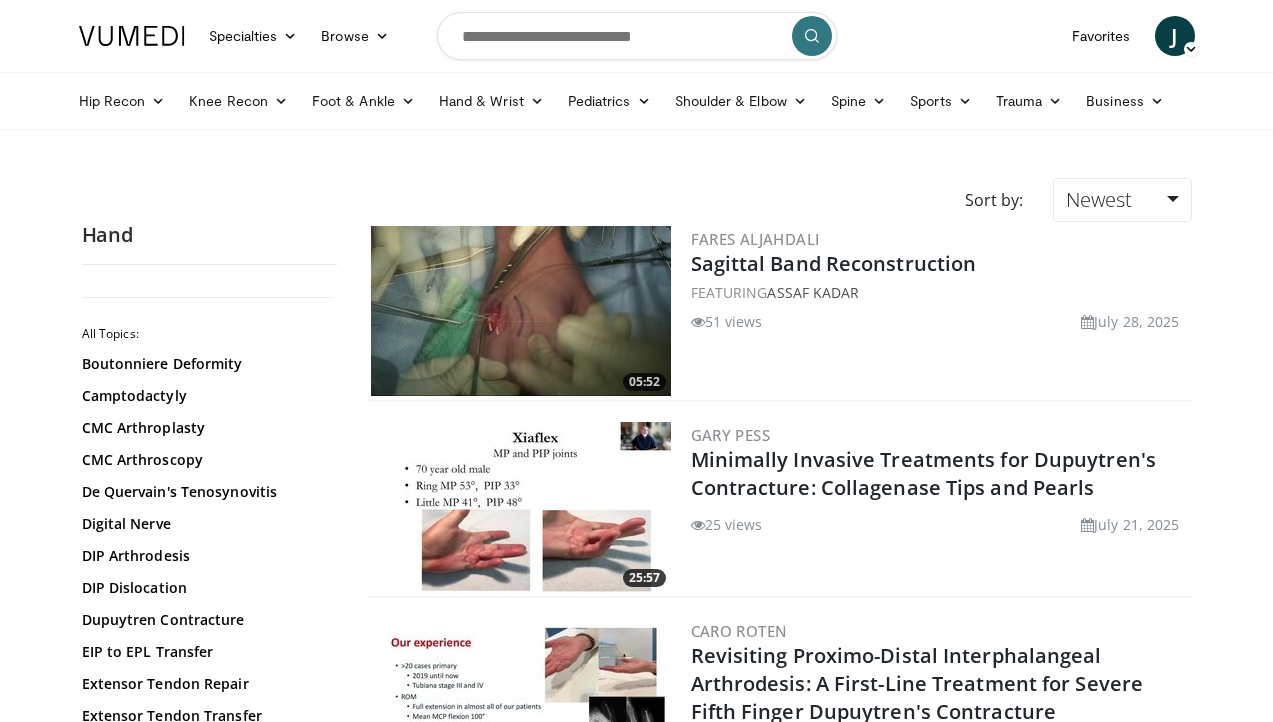 scroll, scrollTop: 0, scrollLeft: 0, axis: both 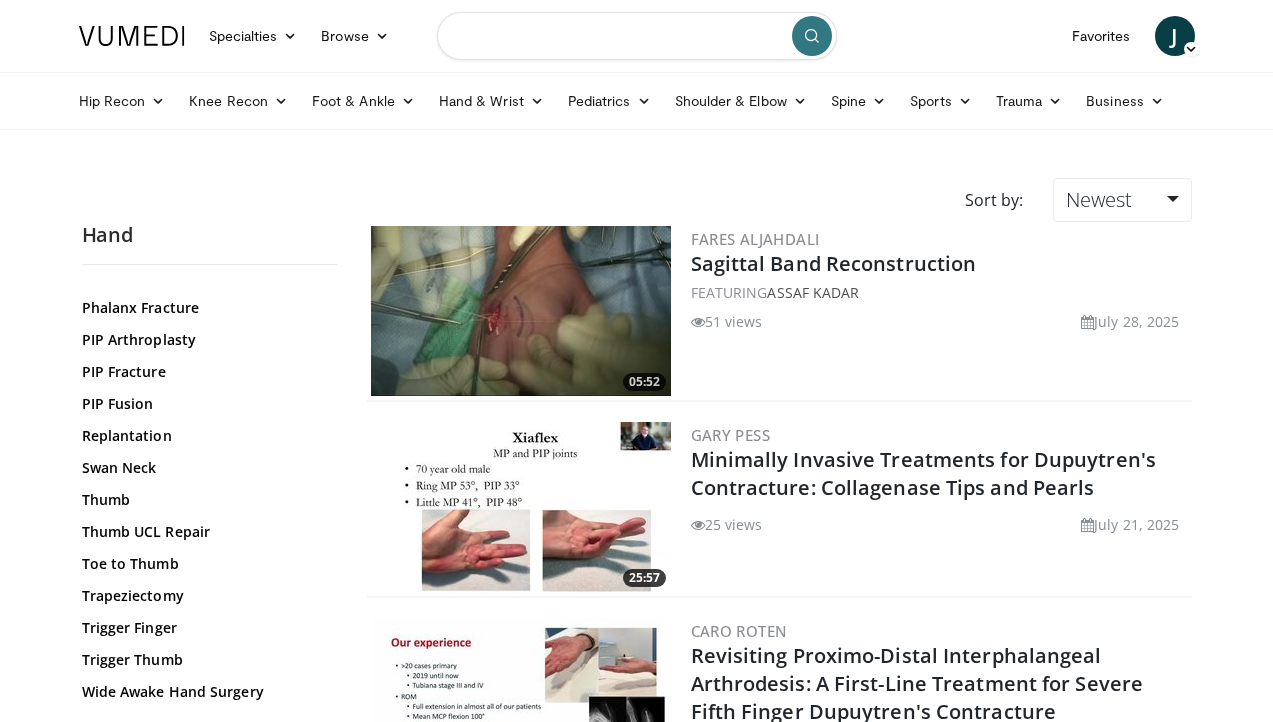 click at bounding box center (637, 36) 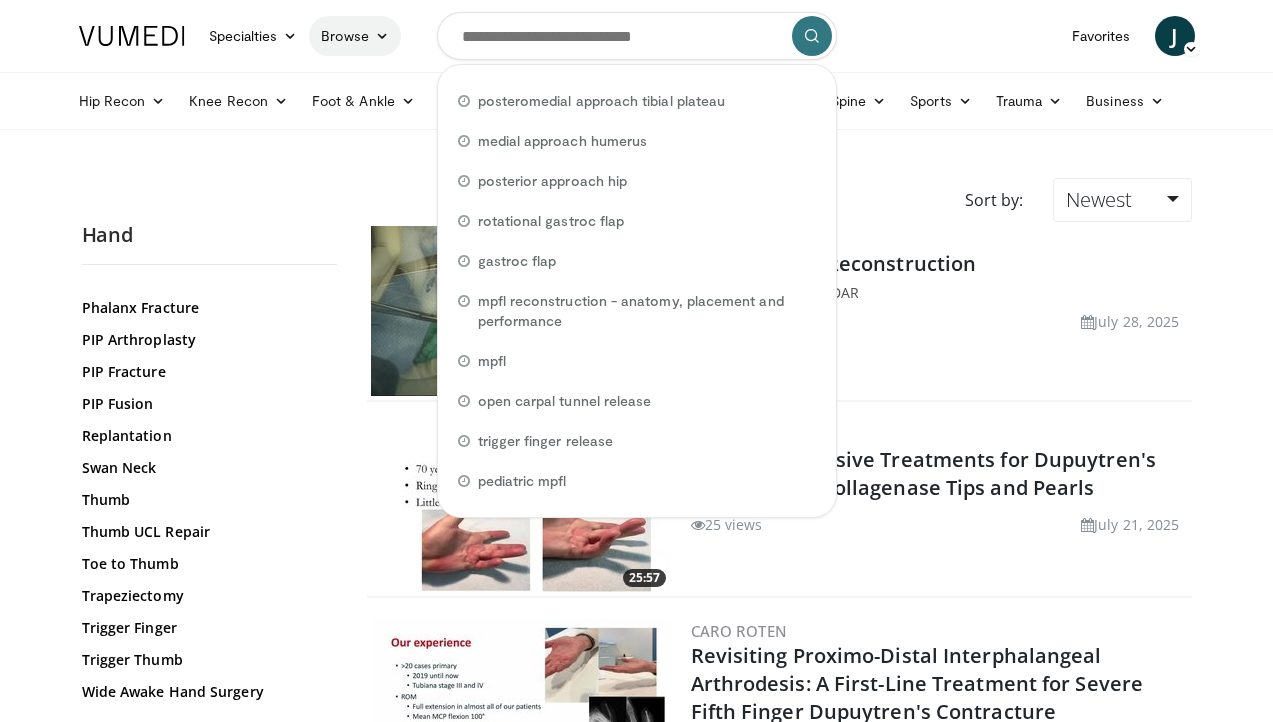 click on "Browse" at bounding box center [355, 36] 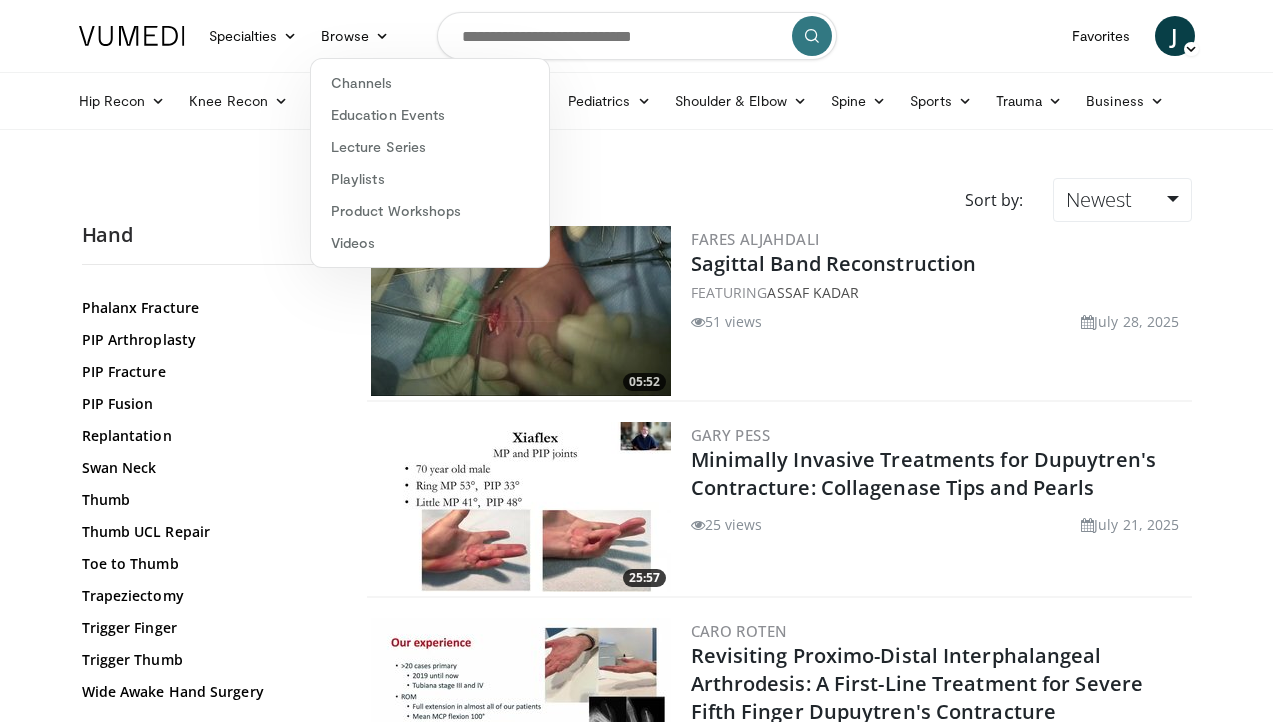 click on "Specialties
Adult & Family Medicine
Allergy, Asthma, Immunology
Anesthesiology
Cardiology
Dental
Dermatology
Endocrinology
Gastroenterology & Hepatology
General Surgery
Hematology & Oncology
Infectious Disease
Nephrology
Neurology
Neurosurgery
Obstetrics & Gynecology
Ophthalmology
Oral Maxillofacial
Orthopaedics
Otolaryngology
Pediatrics
Plastic Surgery
Podiatry
Psychiatry
Pulmonology
Radiation Oncology
Radiology
Rheumatology
Urology
Browse
J" at bounding box center (637, 36) 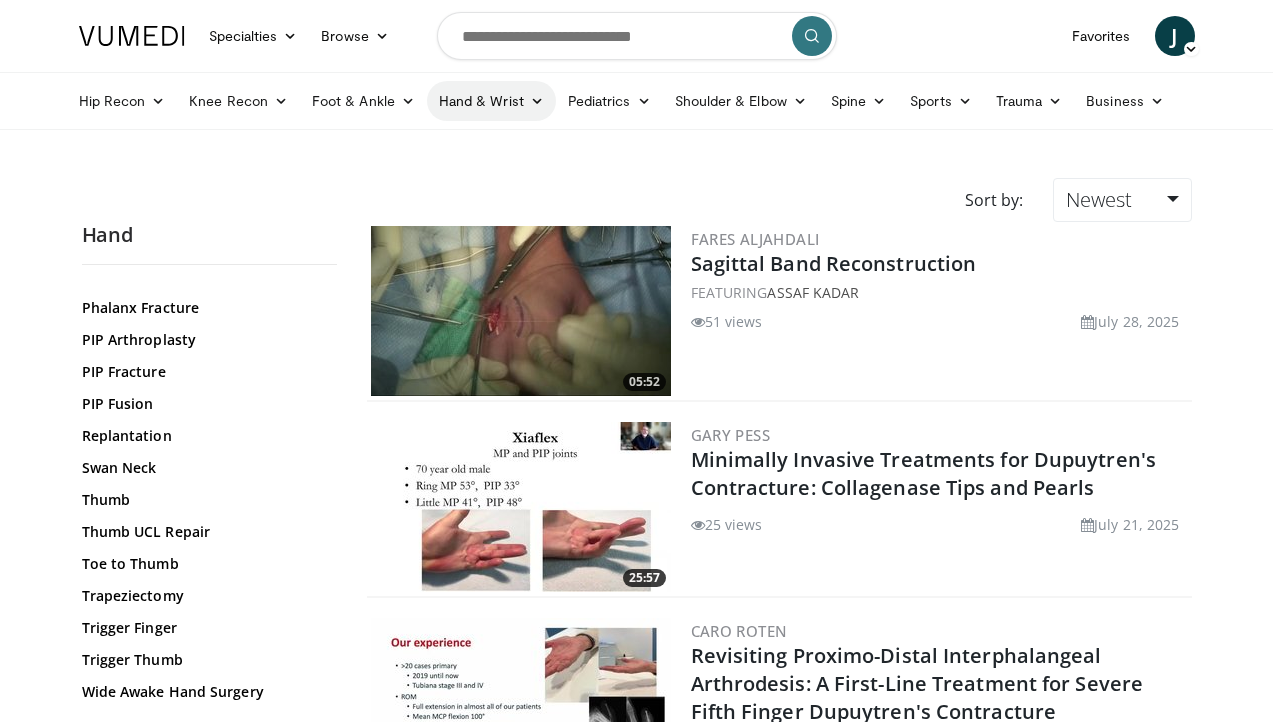 click at bounding box center [537, 101] 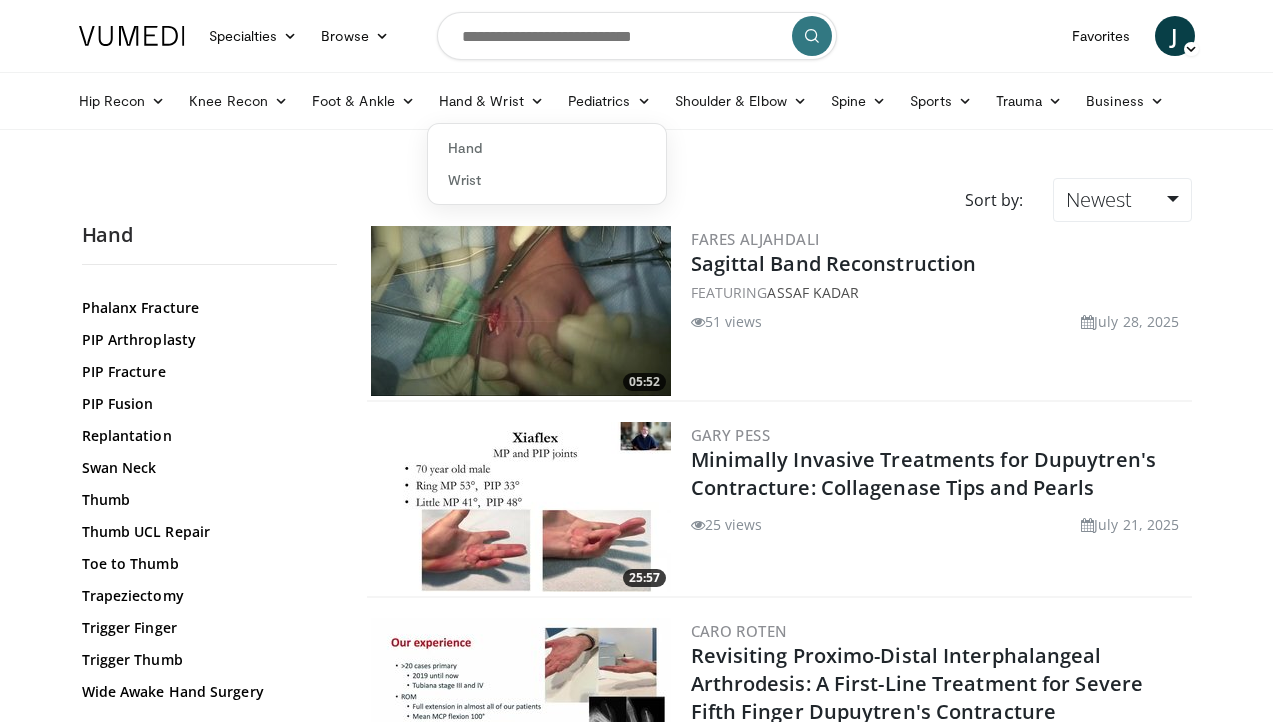 click on "Hand
Wrist" at bounding box center (547, 164) 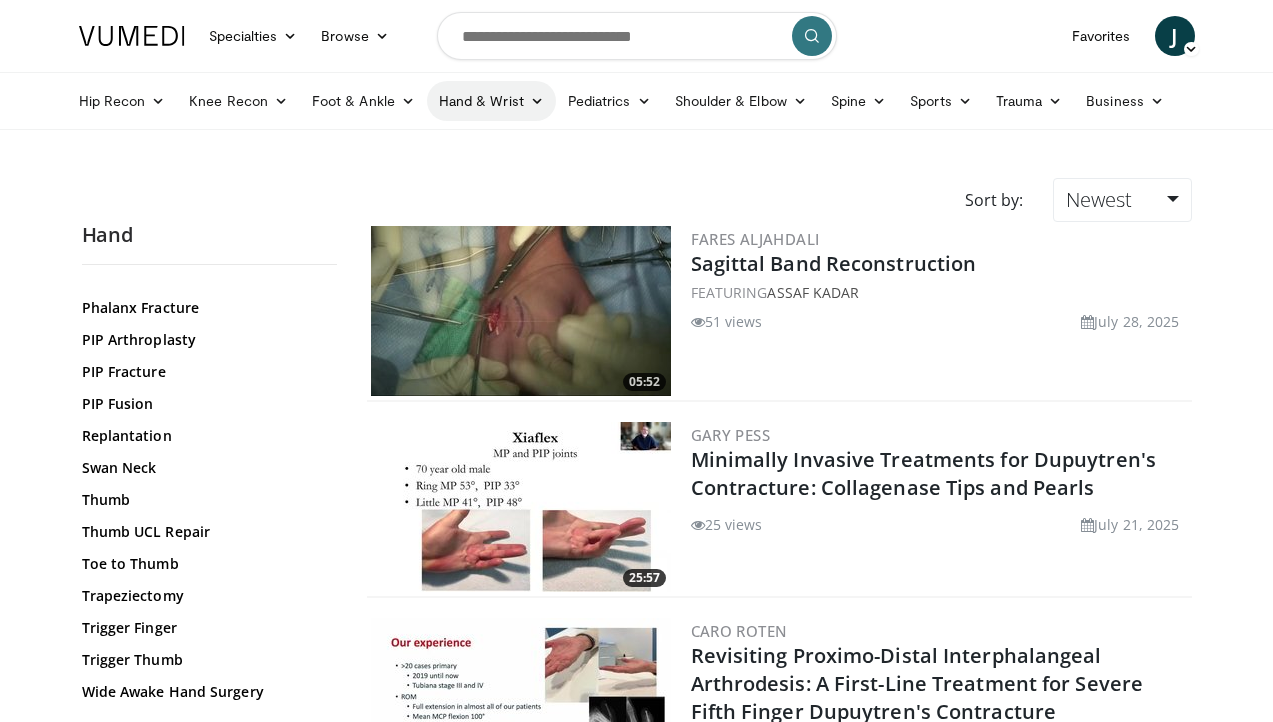 click on "Hand & Wrist" at bounding box center [491, 101] 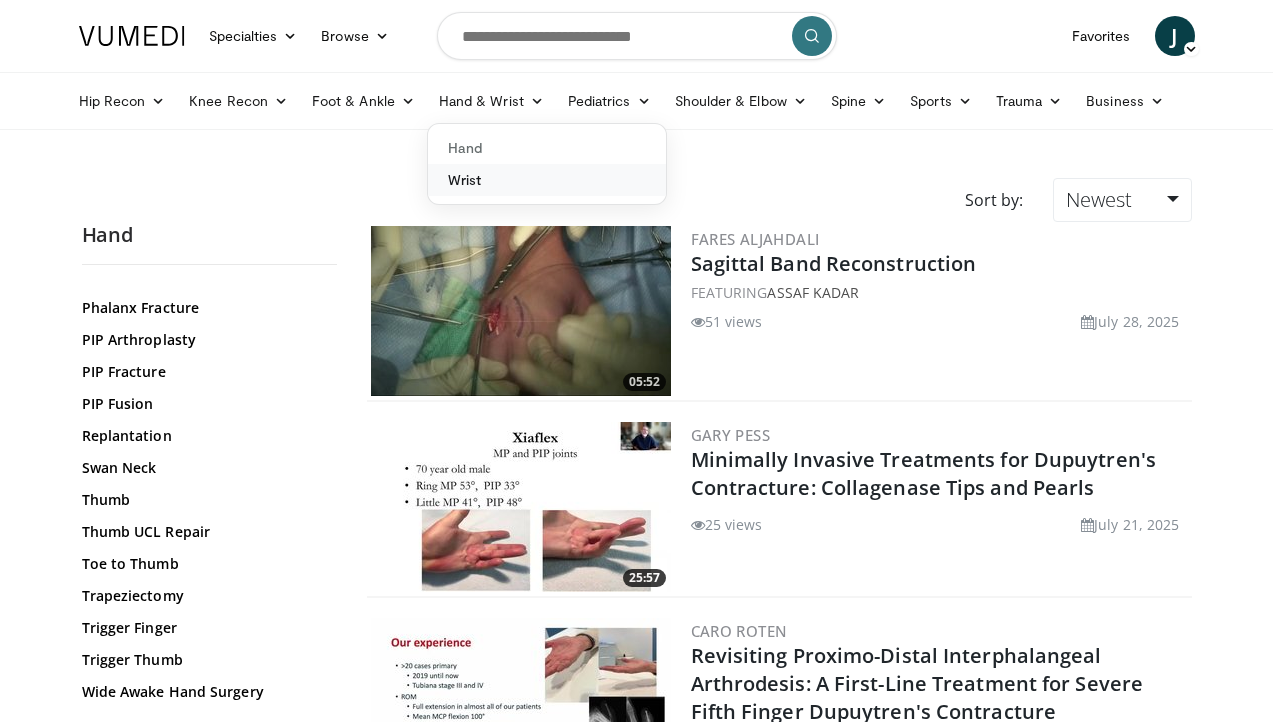 click on "Wrist" at bounding box center [547, 180] 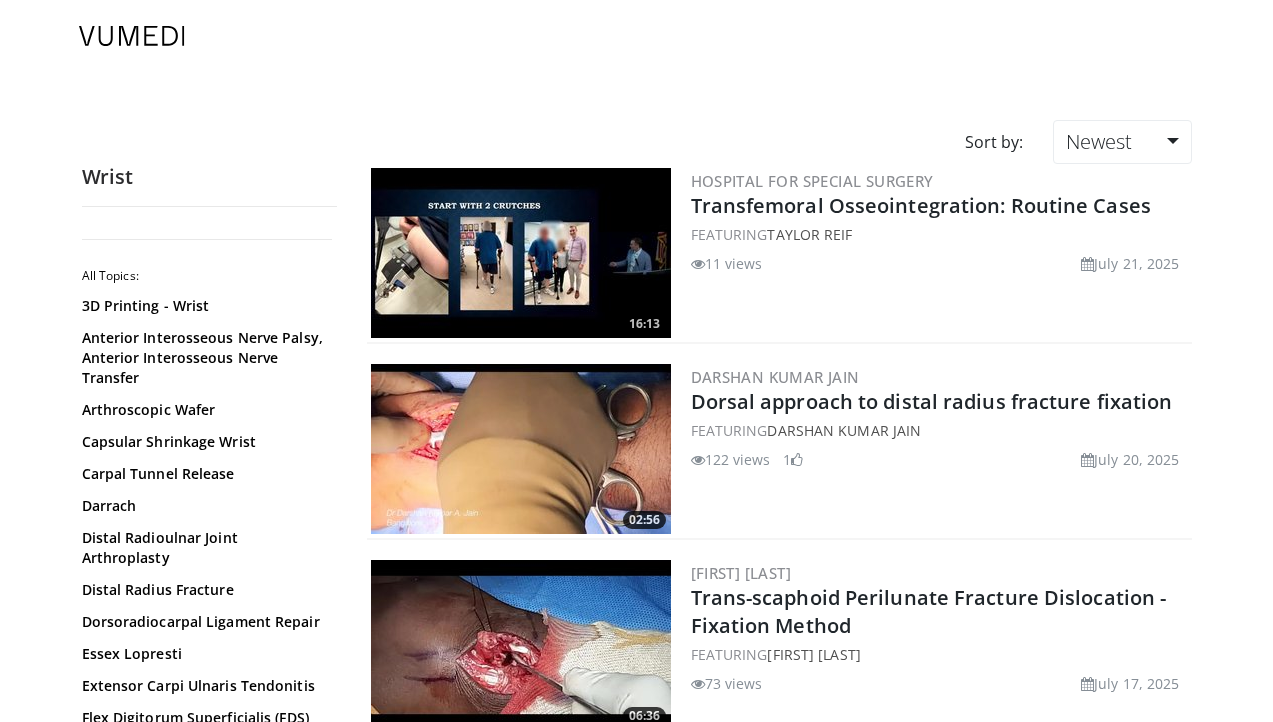 scroll, scrollTop: 0, scrollLeft: 0, axis: both 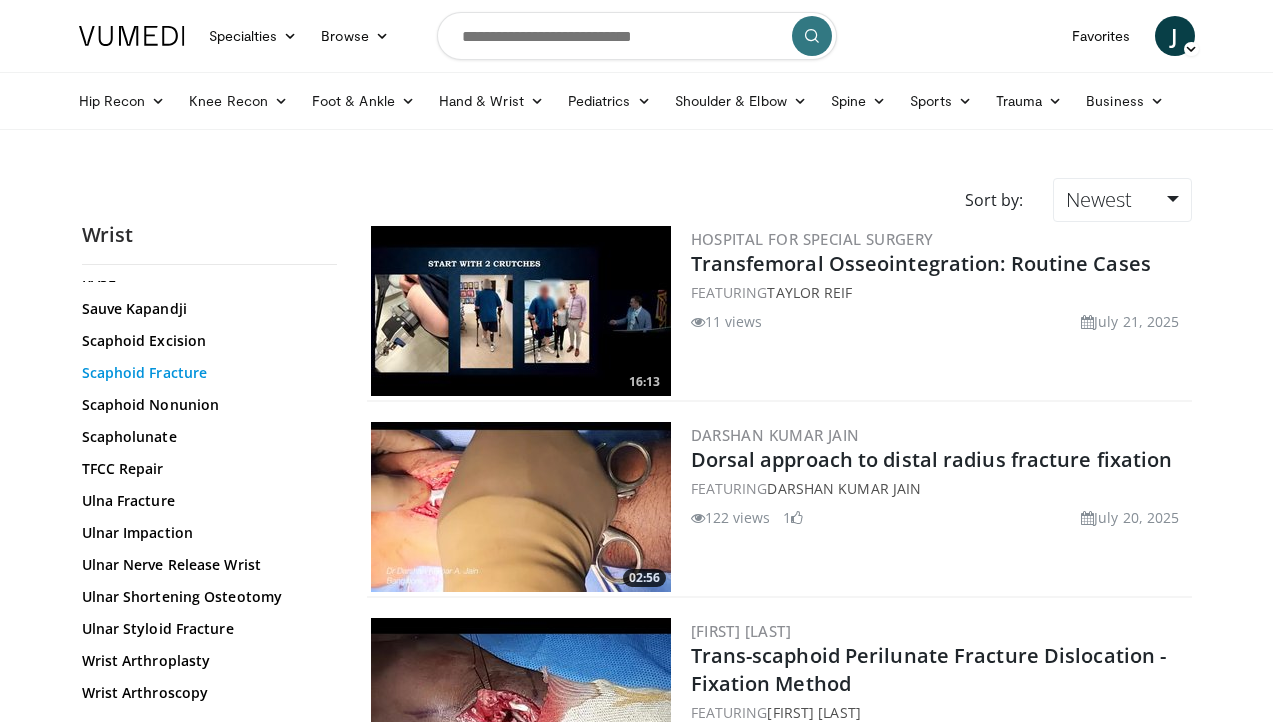click on "Scaphoid Fracture" at bounding box center [204, 373] 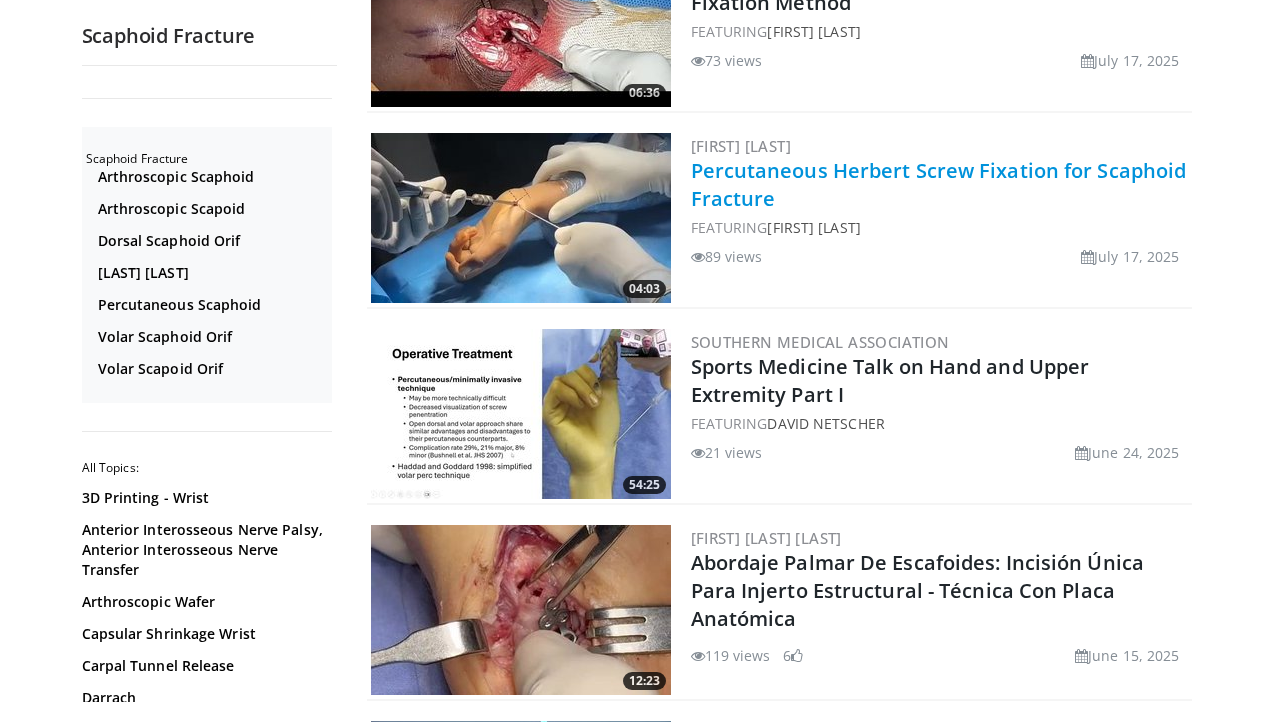 scroll, scrollTop: 293, scrollLeft: 0, axis: vertical 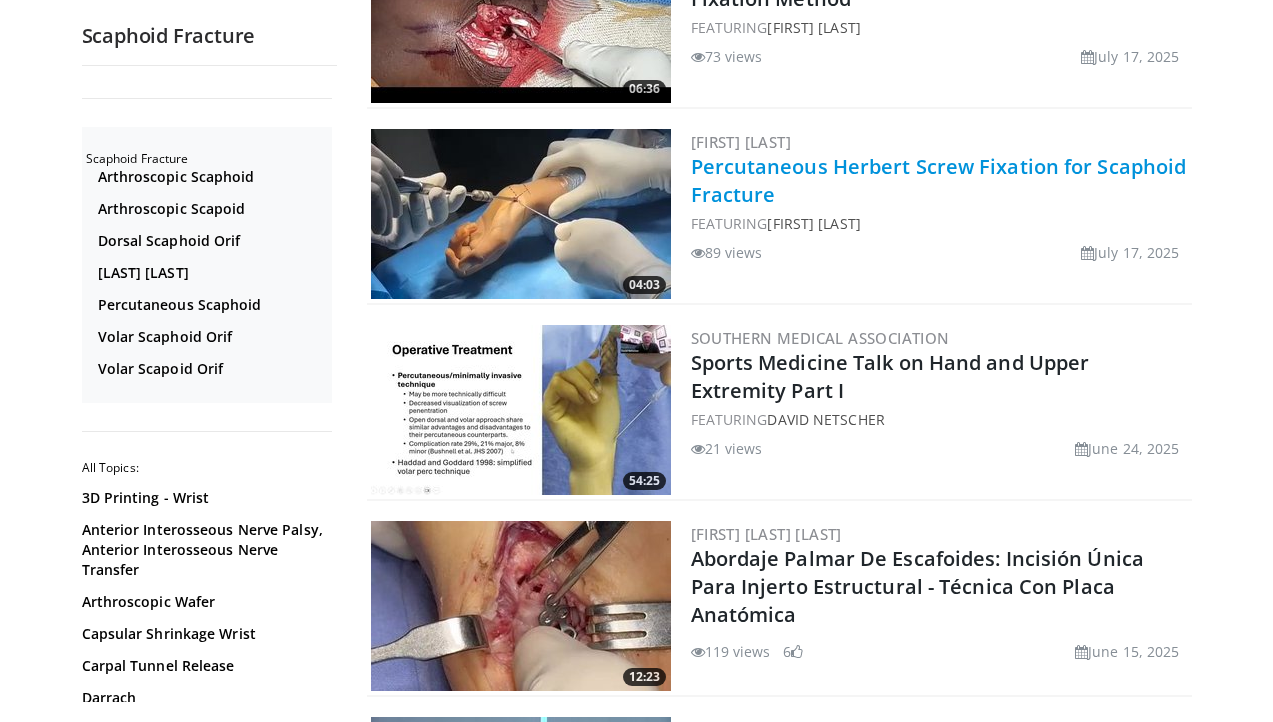 click on "Percutaneous Herbert Screw Fixation for Scaphoid Fracture" at bounding box center [939, 180] 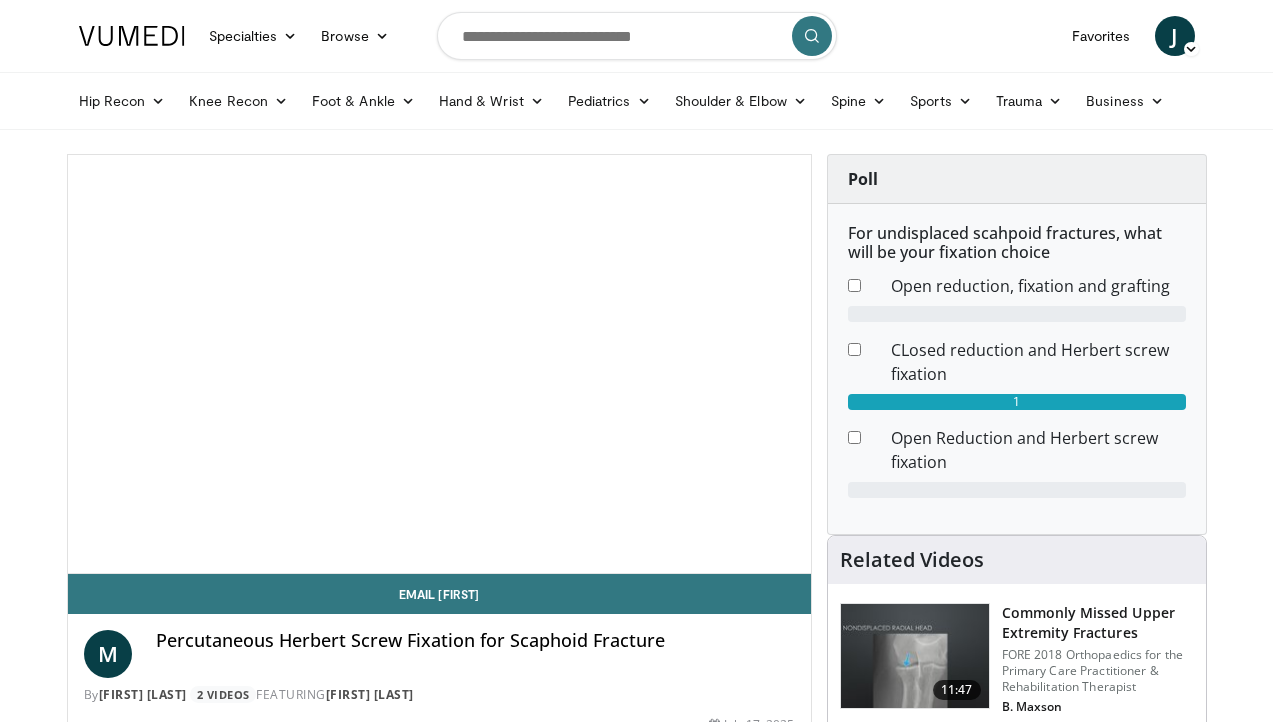 scroll, scrollTop: 0, scrollLeft: 0, axis: both 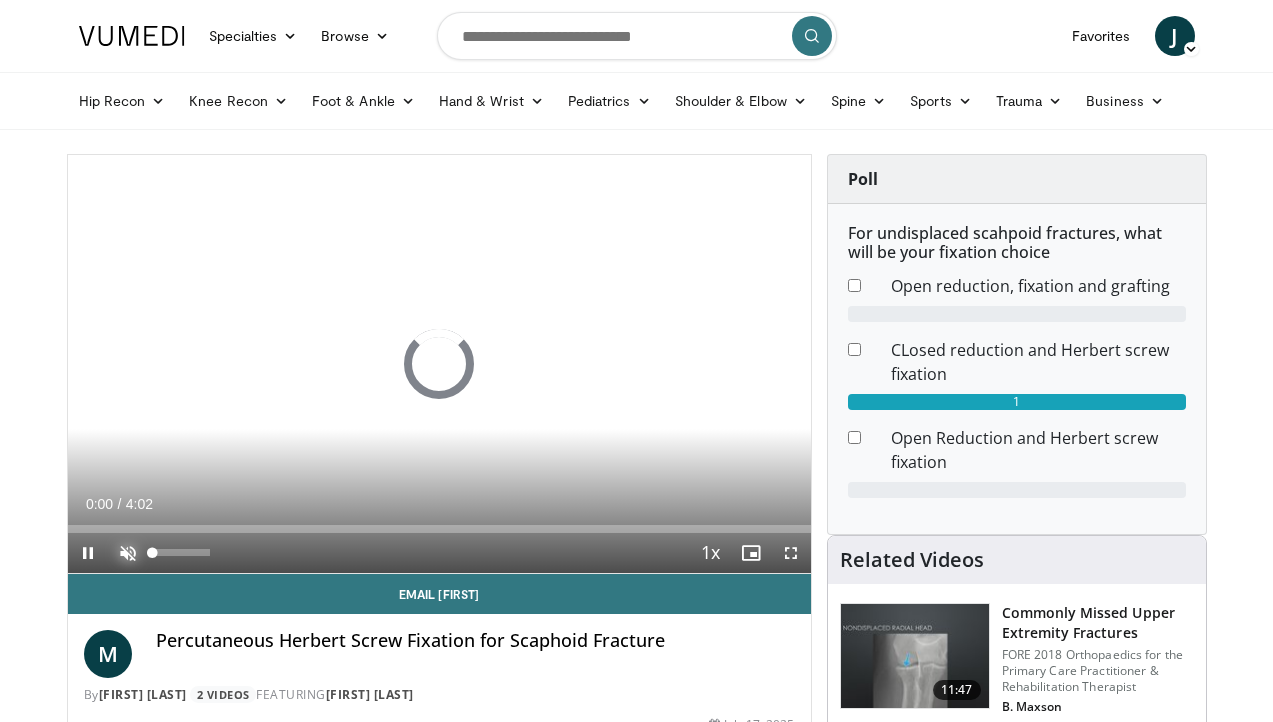 click at bounding box center [128, 553] 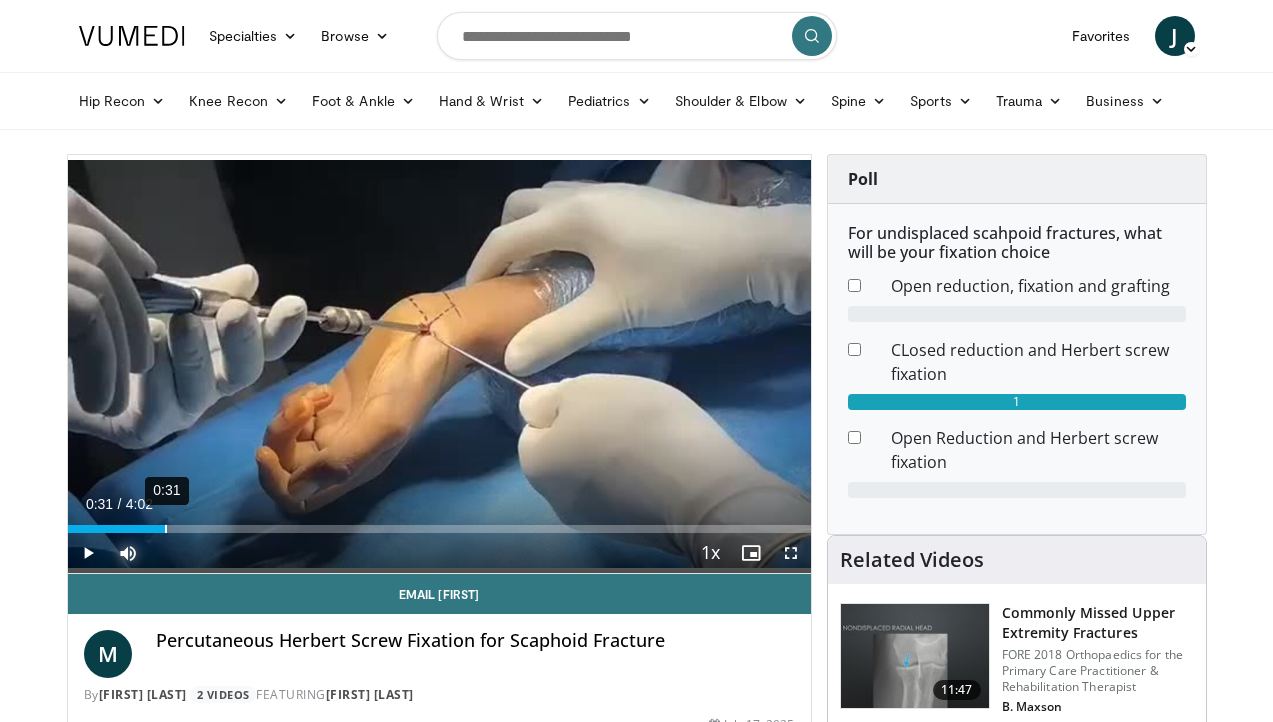 click on "0:31" at bounding box center [166, 529] 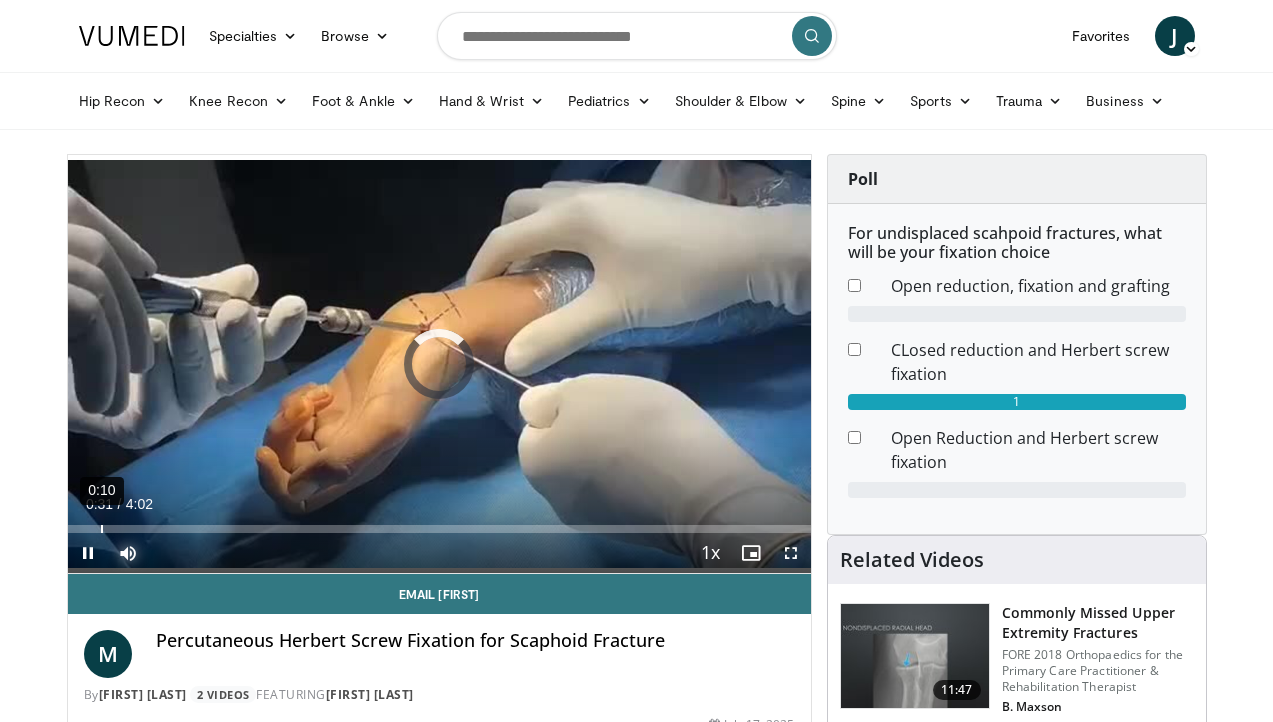 click on "0:10" at bounding box center [102, 529] 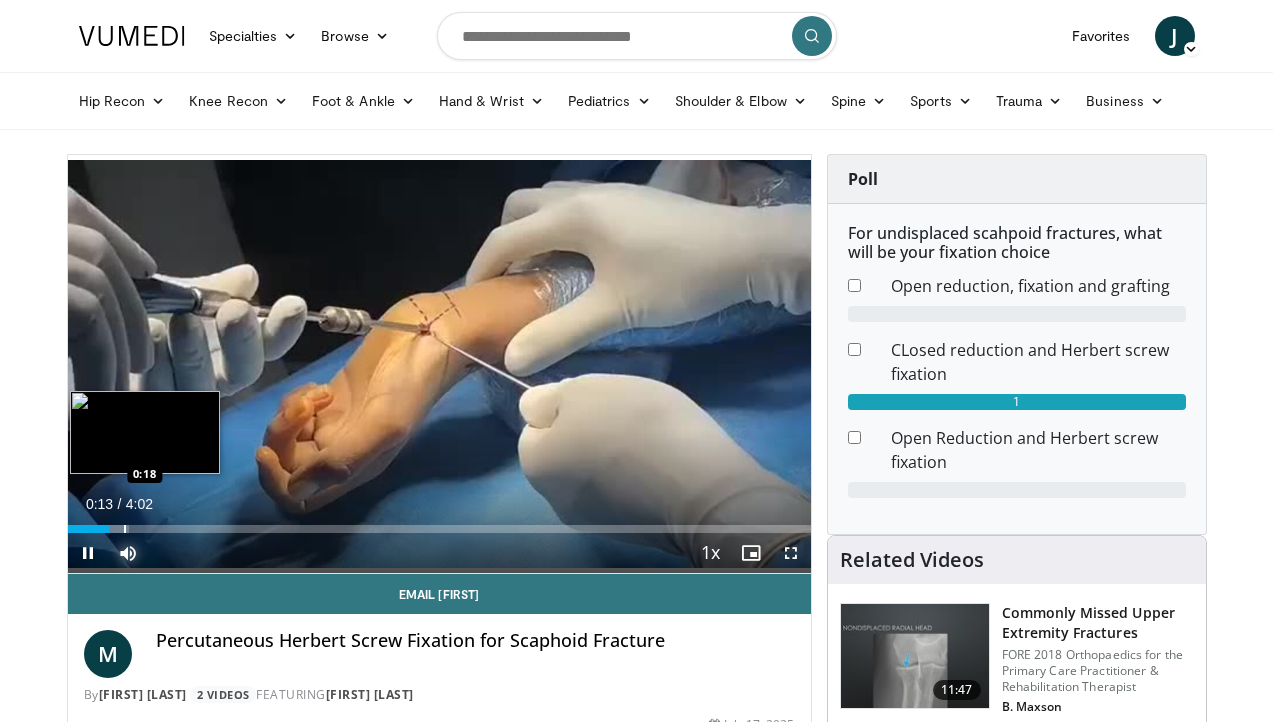 click on "Loaded :  8.25% 0:13 0:18" at bounding box center (439, 529) 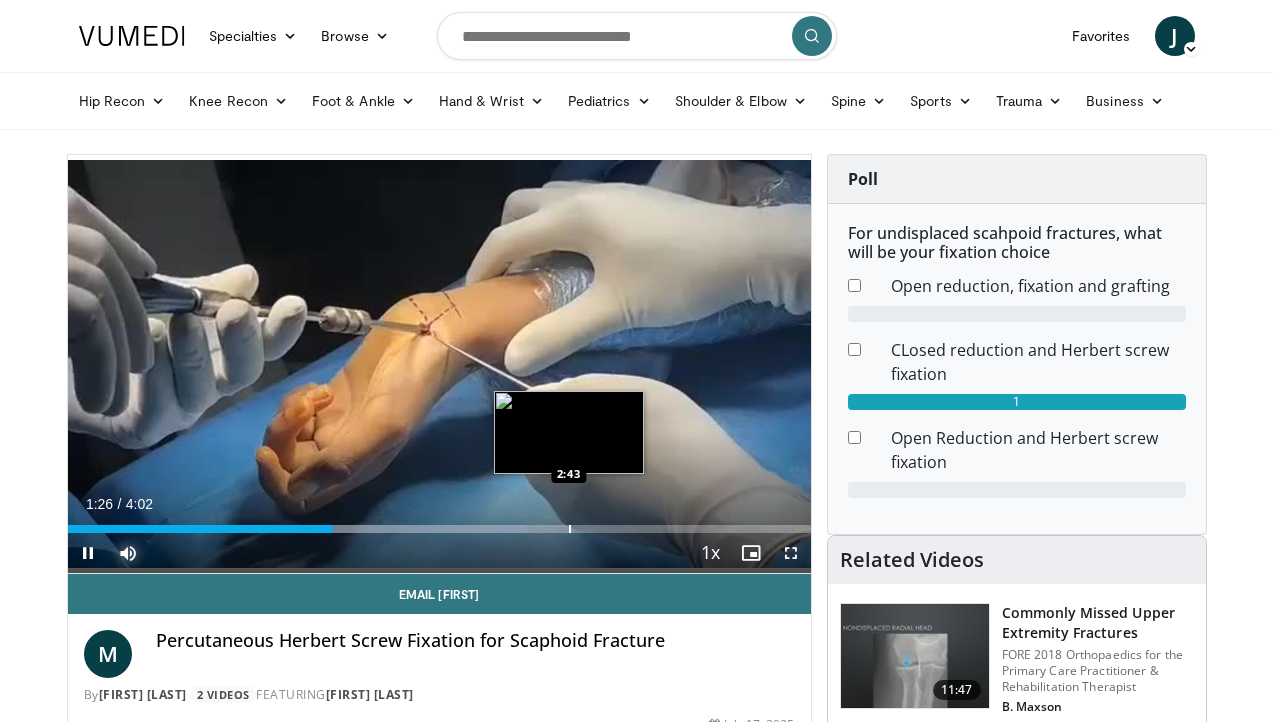 click at bounding box center [570, 529] 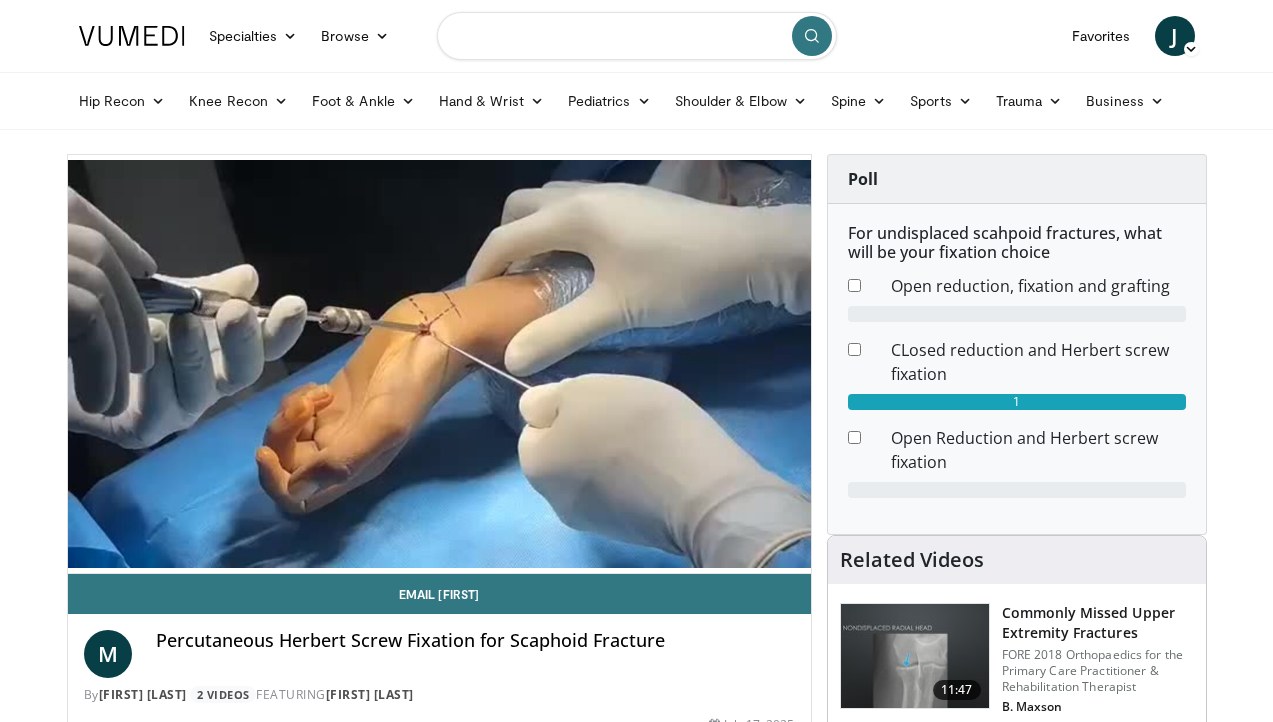 click at bounding box center (637, 36) 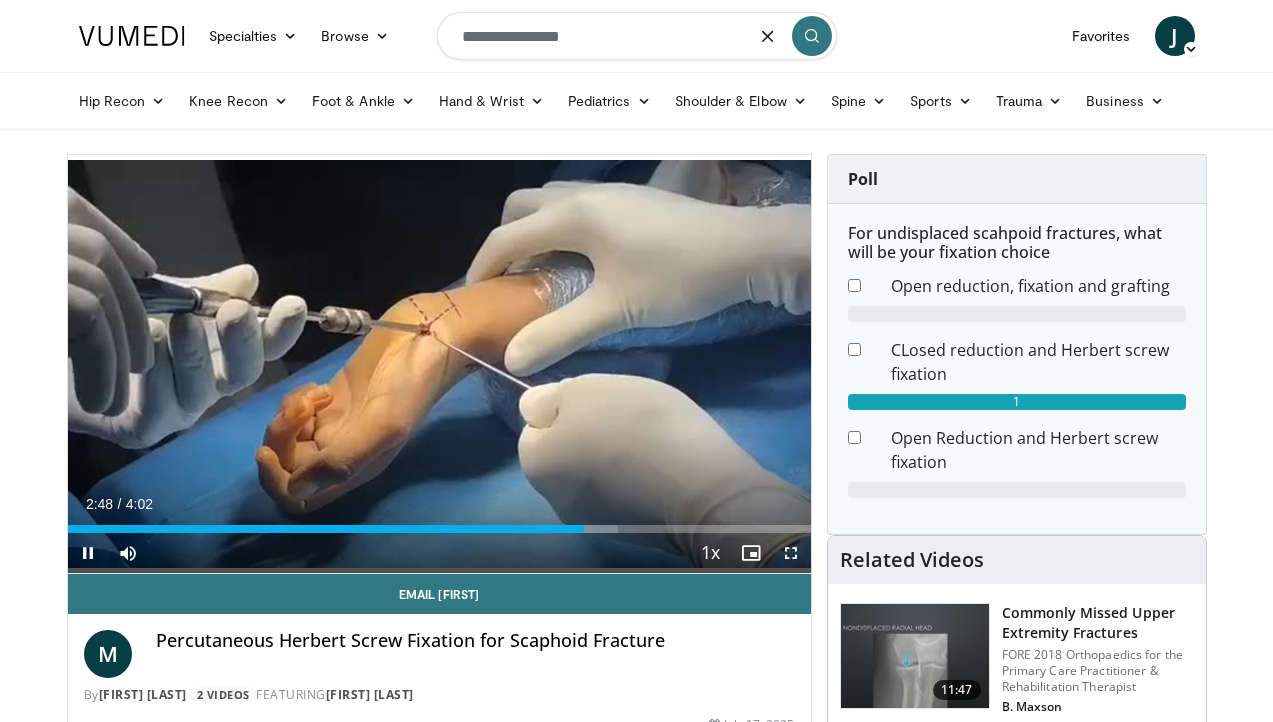 type on "**********" 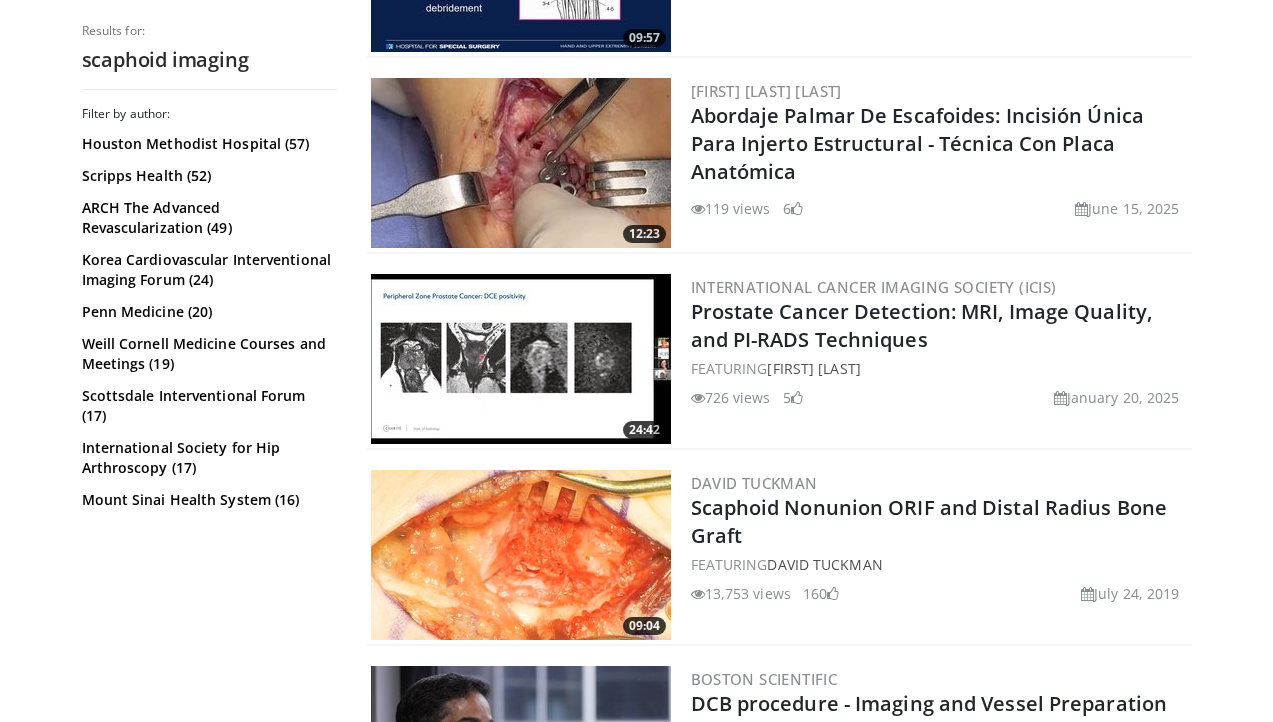 scroll, scrollTop: 3478, scrollLeft: 0, axis: vertical 